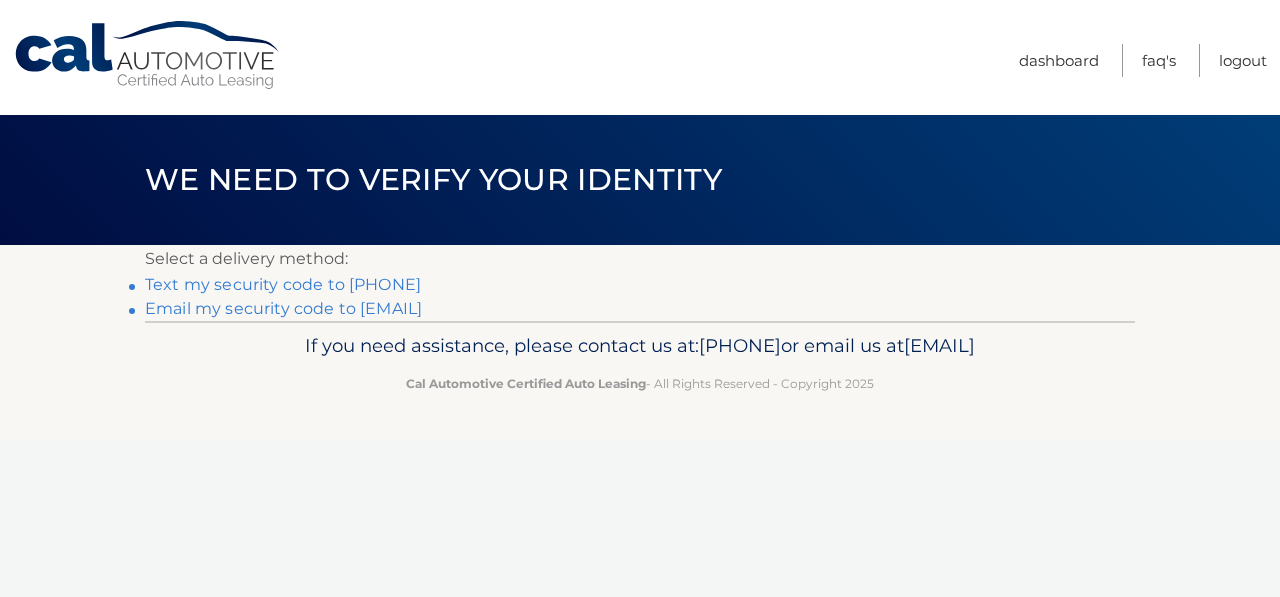 scroll, scrollTop: 0, scrollLeft: 0, axis: both 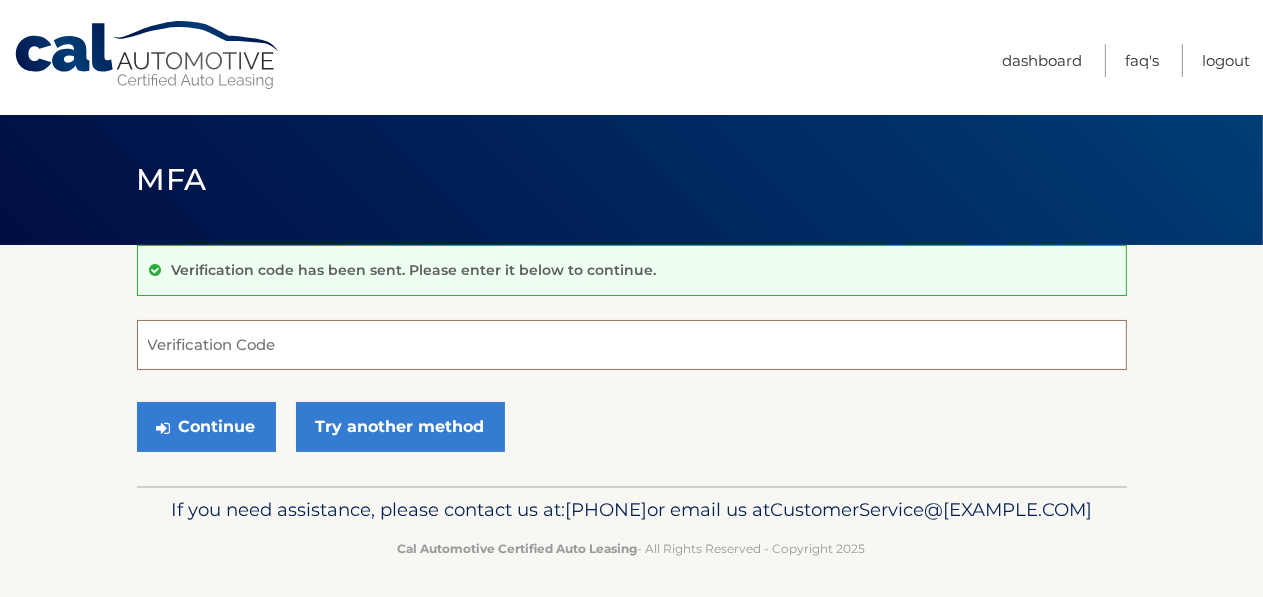 click on "Verification Code" at bounding box center [632, 345] 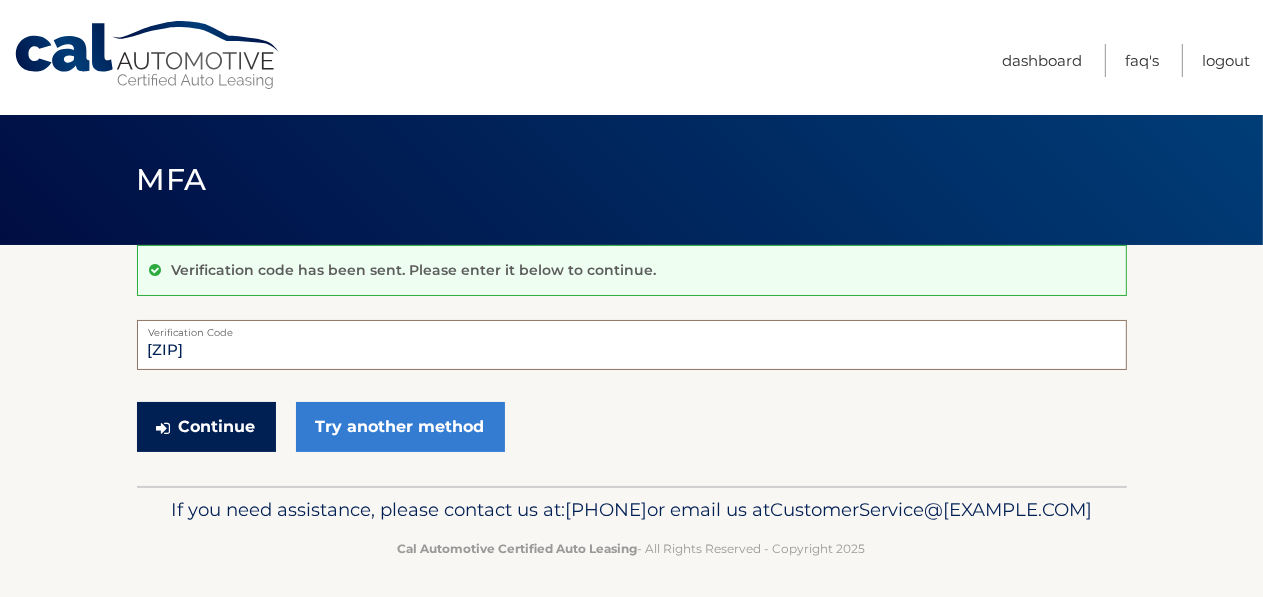 type on "[ZIP]" 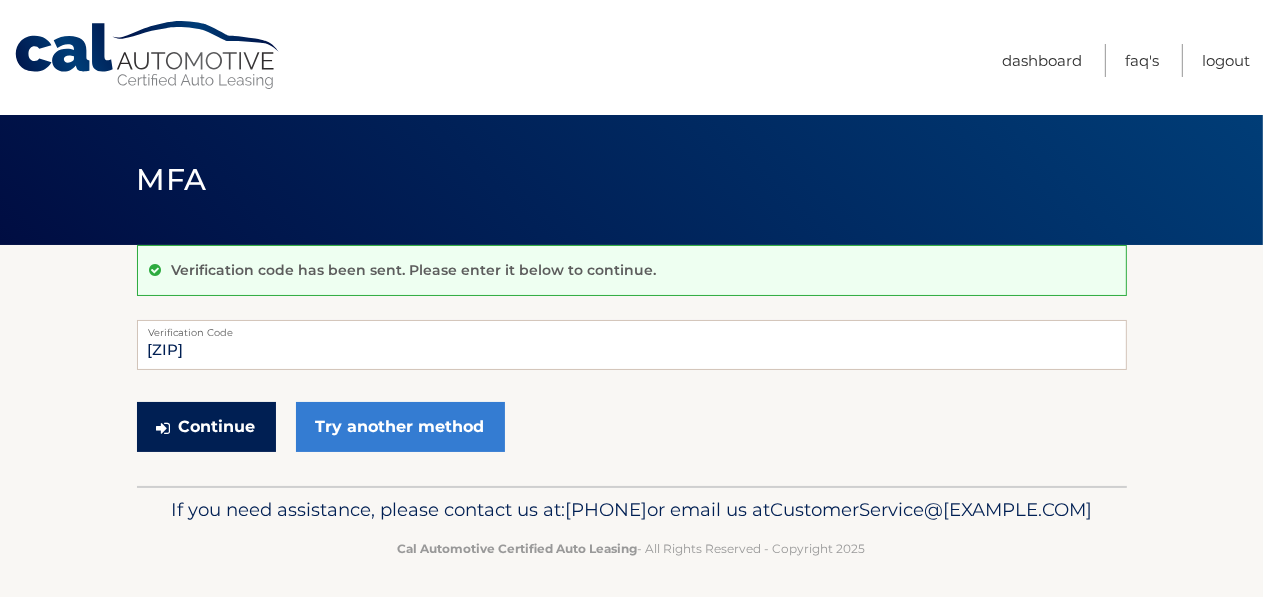 click on "Continue" at bounding box center [206, 427] 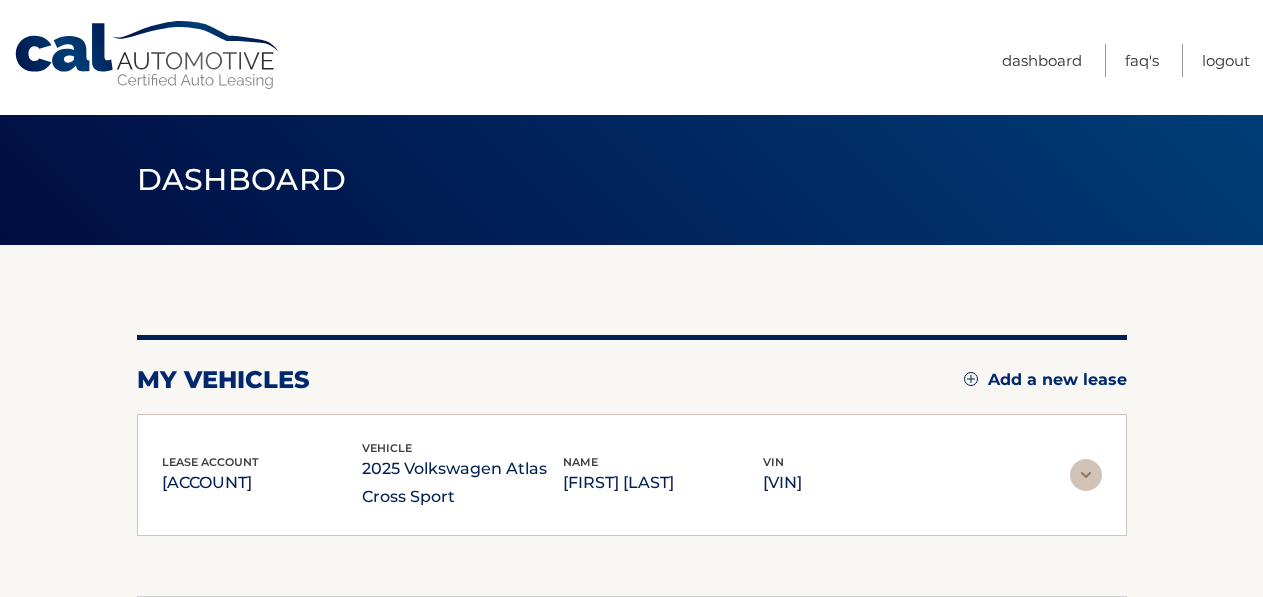 scroll, scrollTop: 0, scrollLeft: 0, axis: both 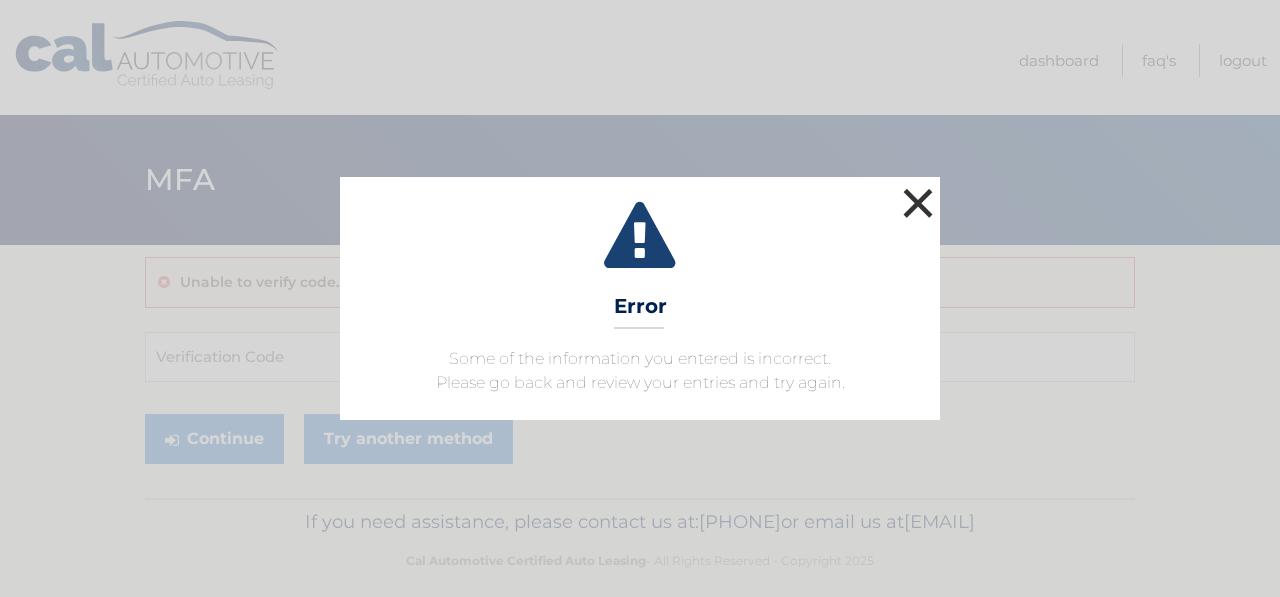 click on "×" at bounding box center (918, 203) 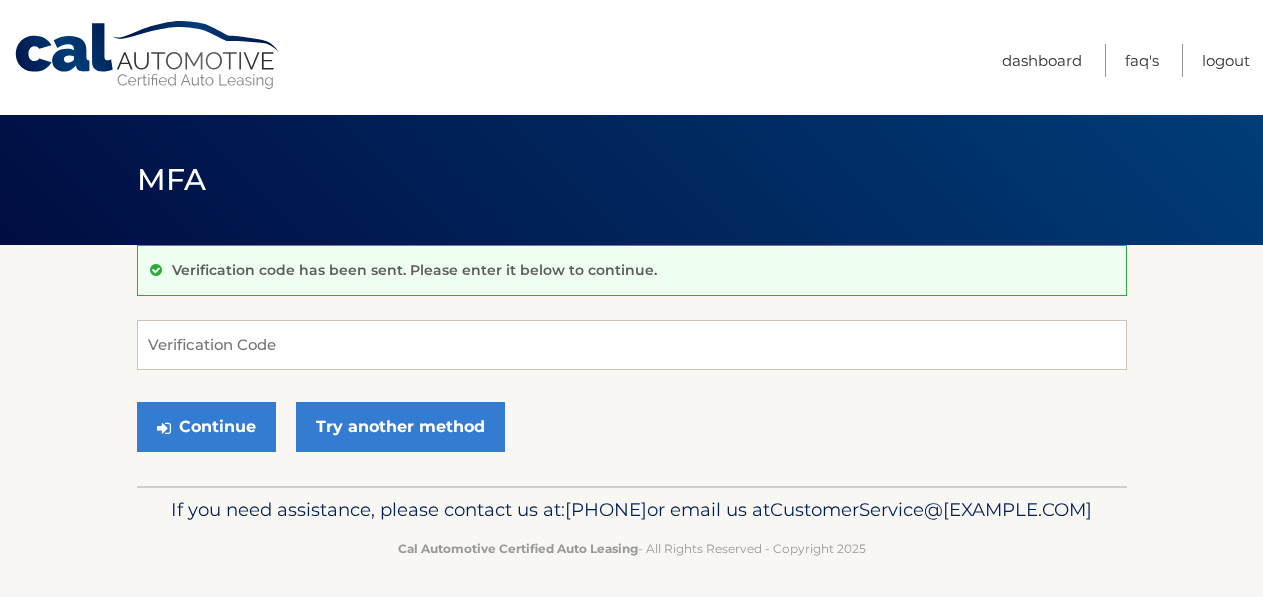 scroll, scrollTop: 0, scrollLeft: 0, axis: both 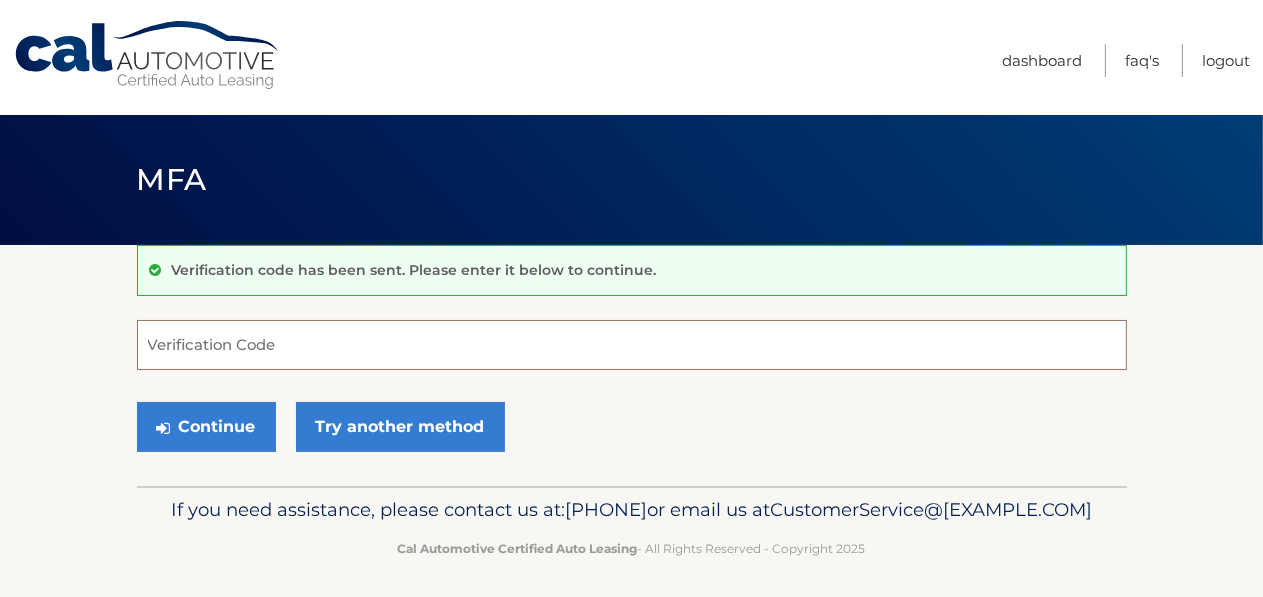 click on "Verification Code" at bounding box center [632, 345] 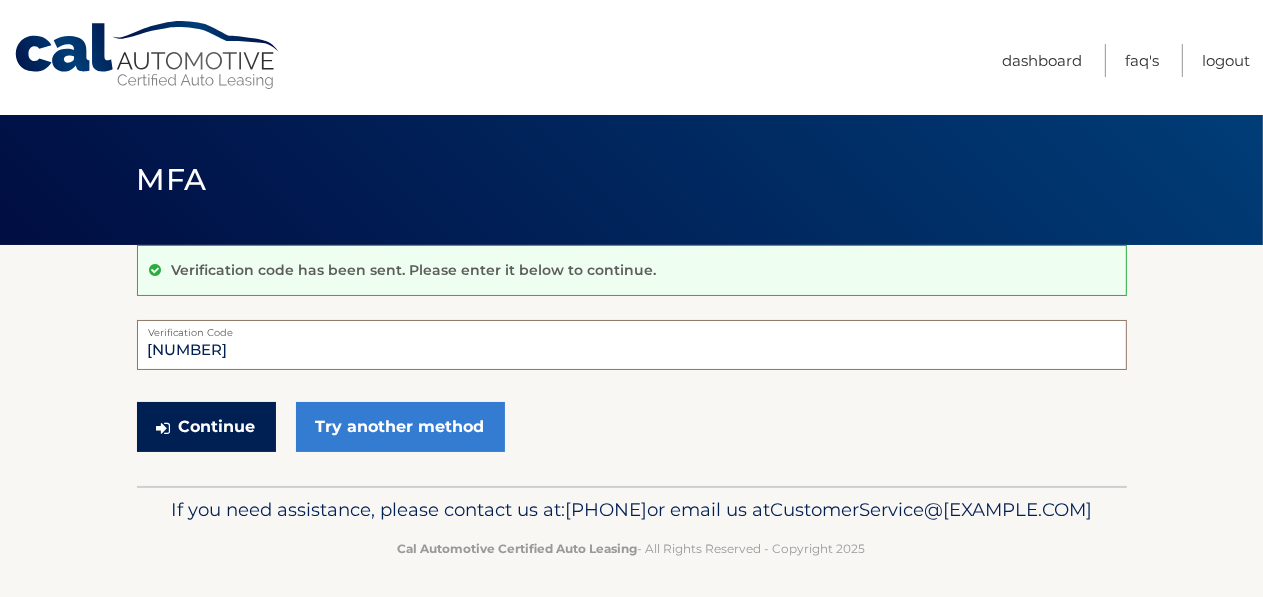type on "720084" 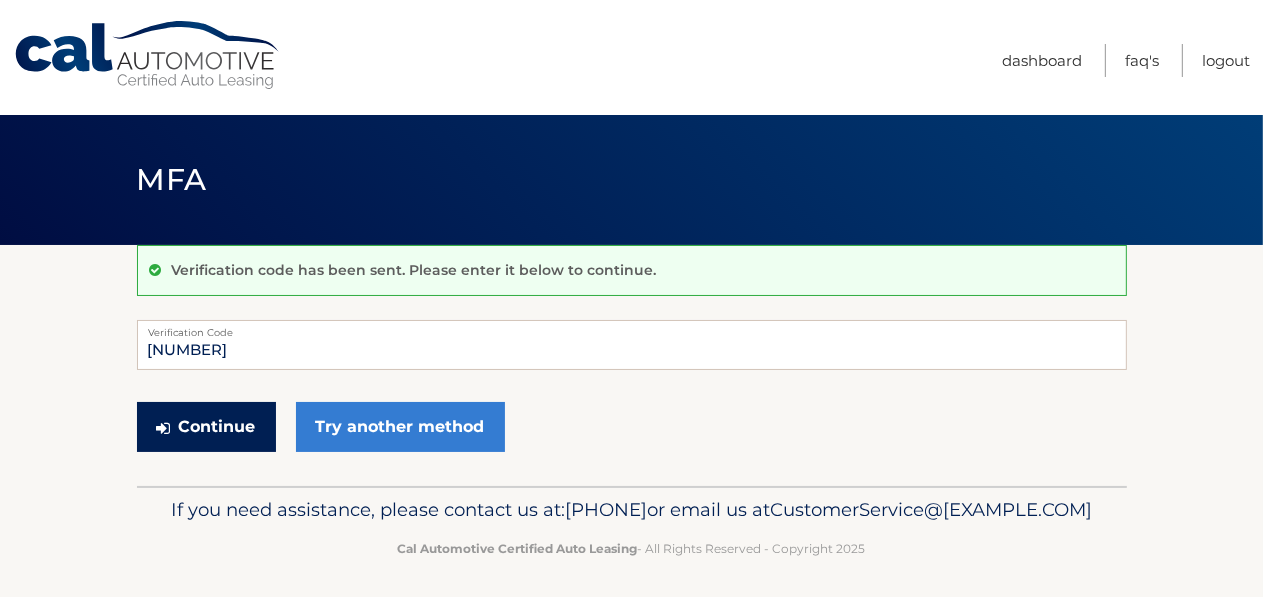 click on "Continue" at bounding box center (206, 427) 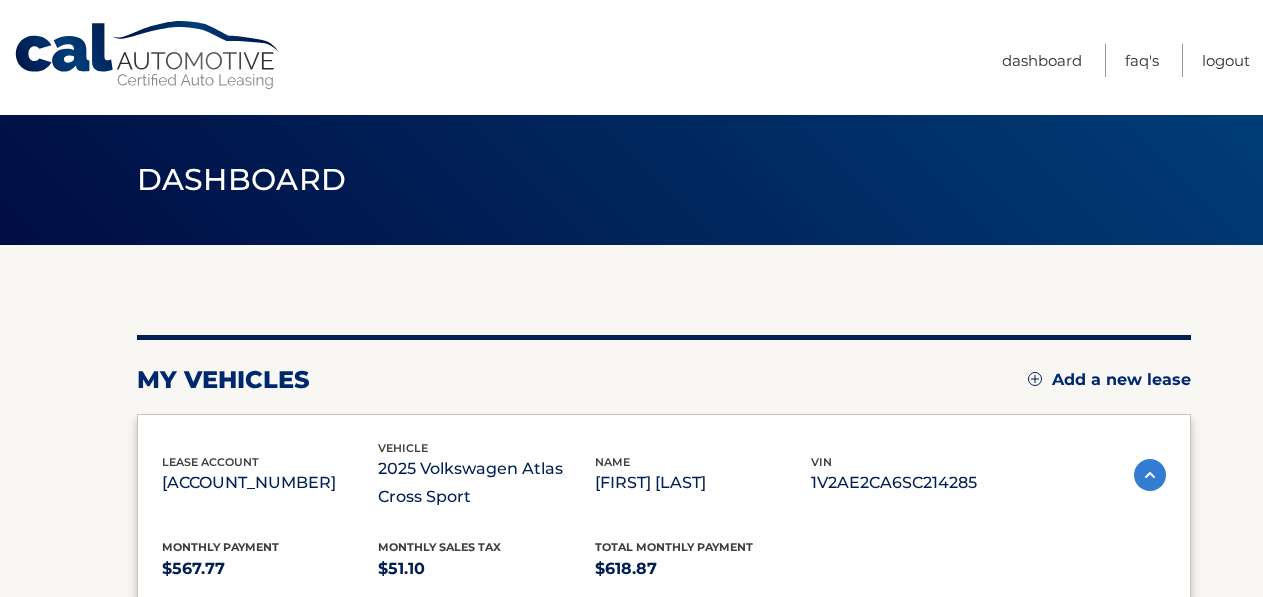 scroll, scrollTop: 0, scrollLeft: 0, axis: both 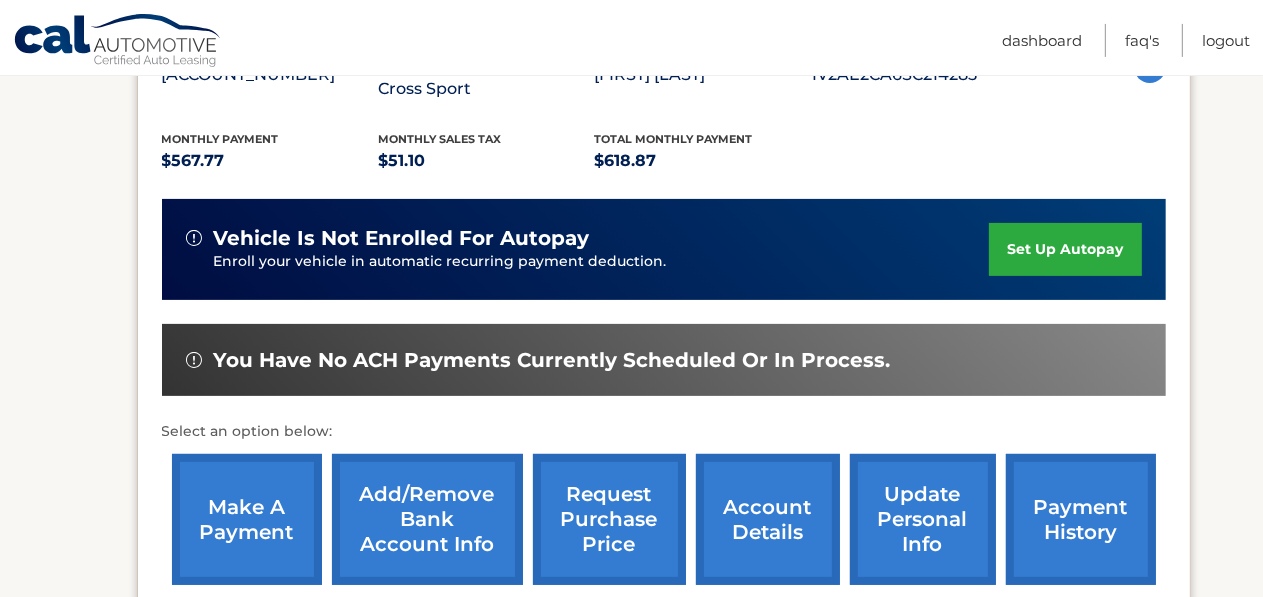 click on "make a payment" at bounding box center [247, 519] 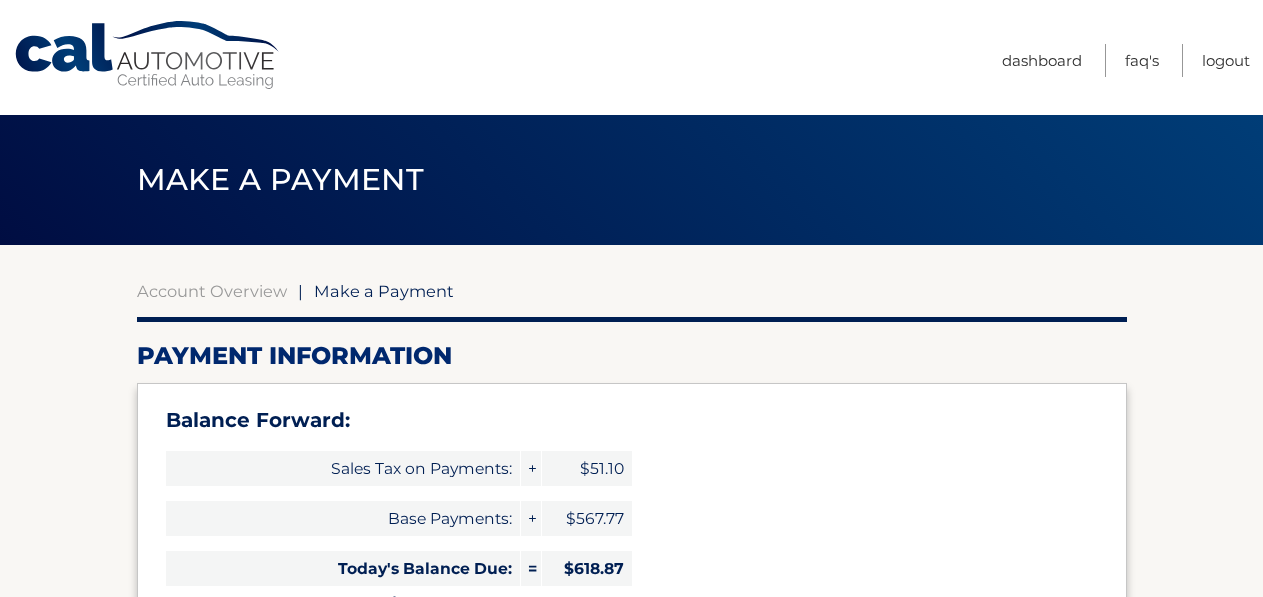 select on "[UUID]" 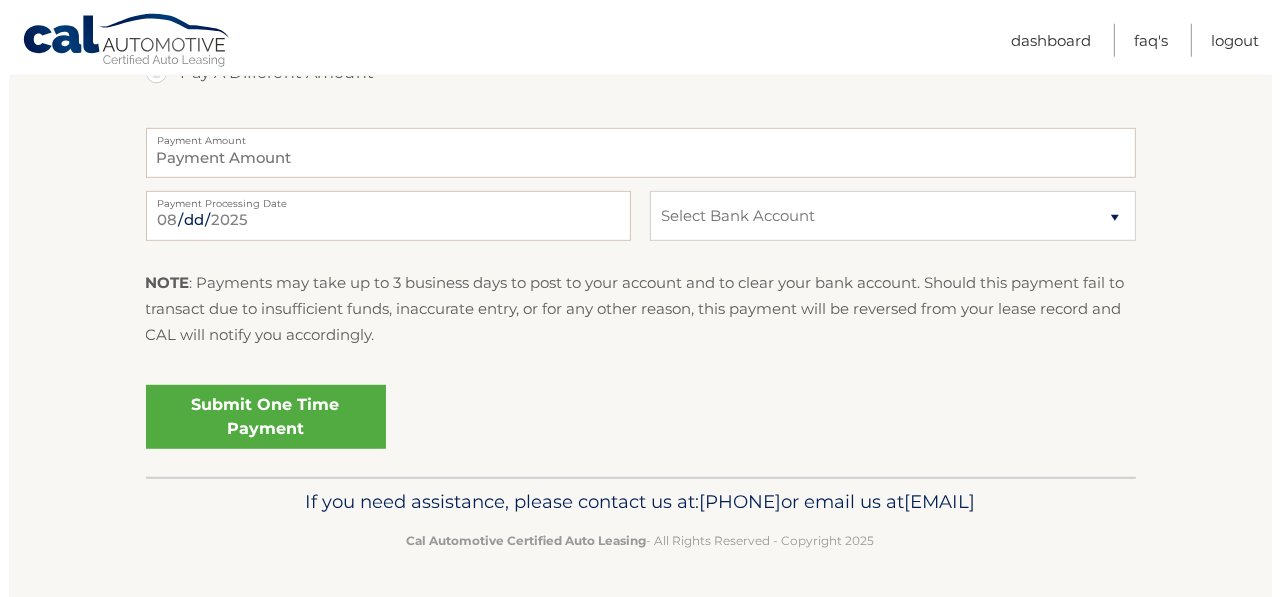 scroll, scrollTop: 1082, scrollLeft: 0, axis: vertical 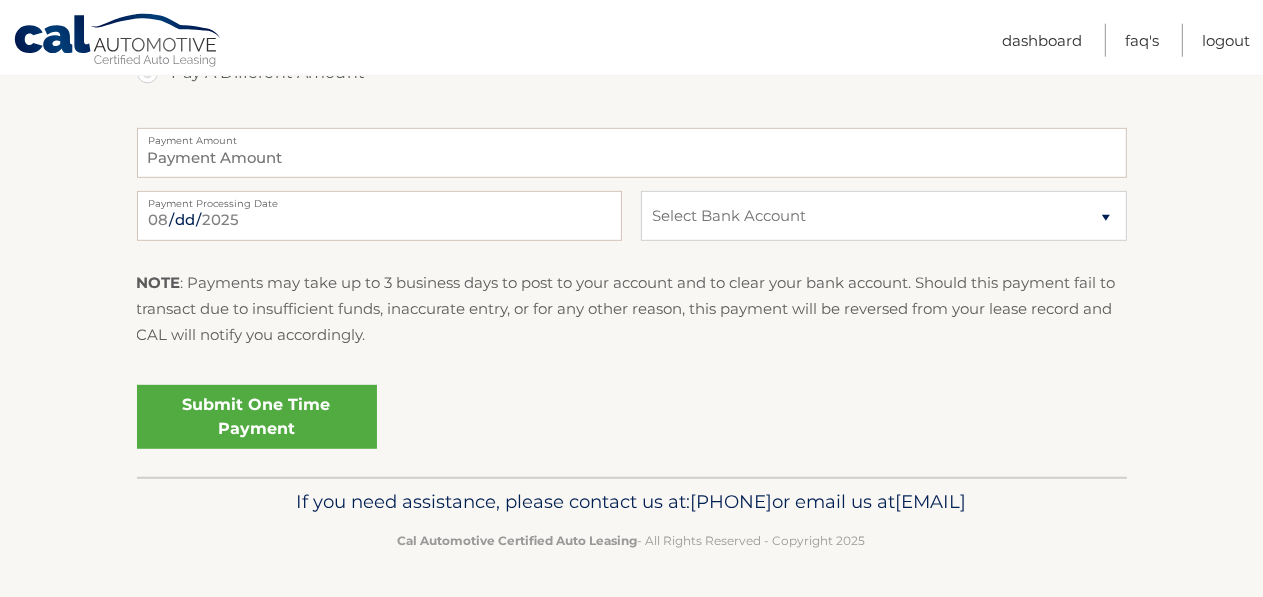 click on "Submit One Time Payment" at bounding box center [257, 417] 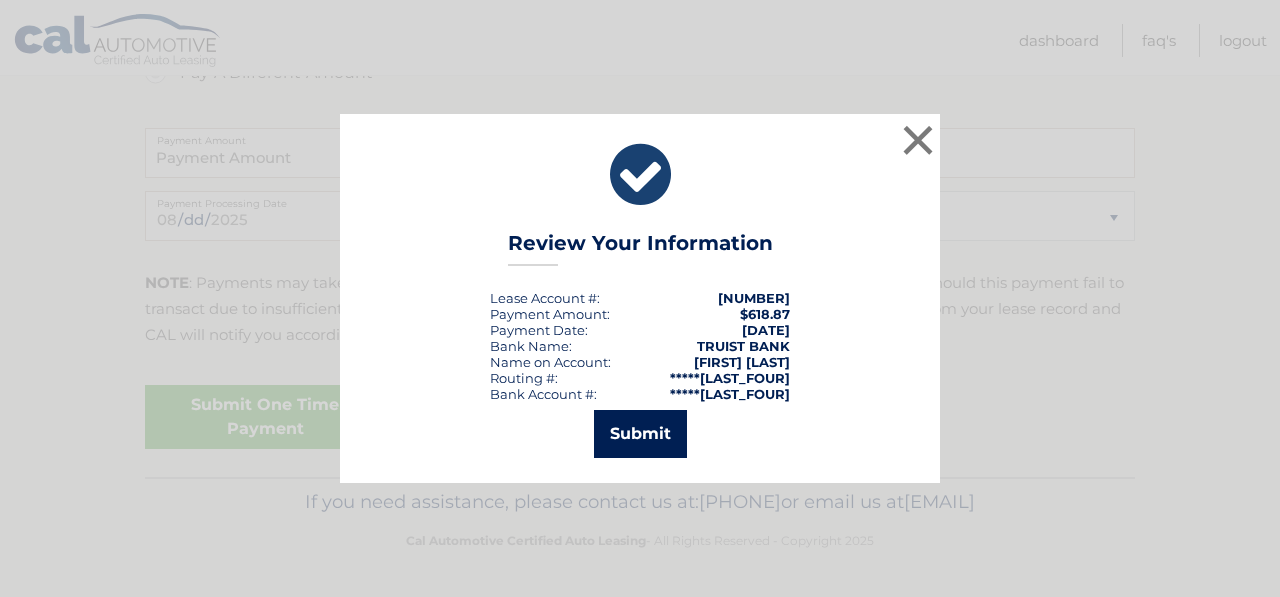 click on "Submit" at bounding box center [640, 434] 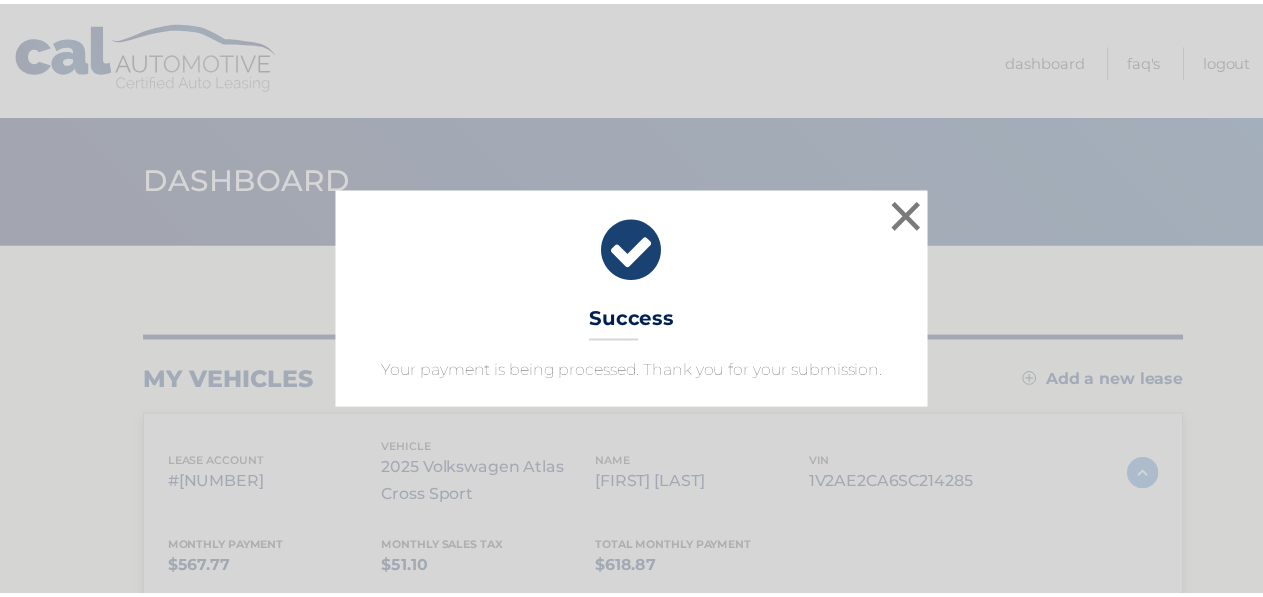 scroll, scrollTop: 0, scrollLeft: 0, axis: both 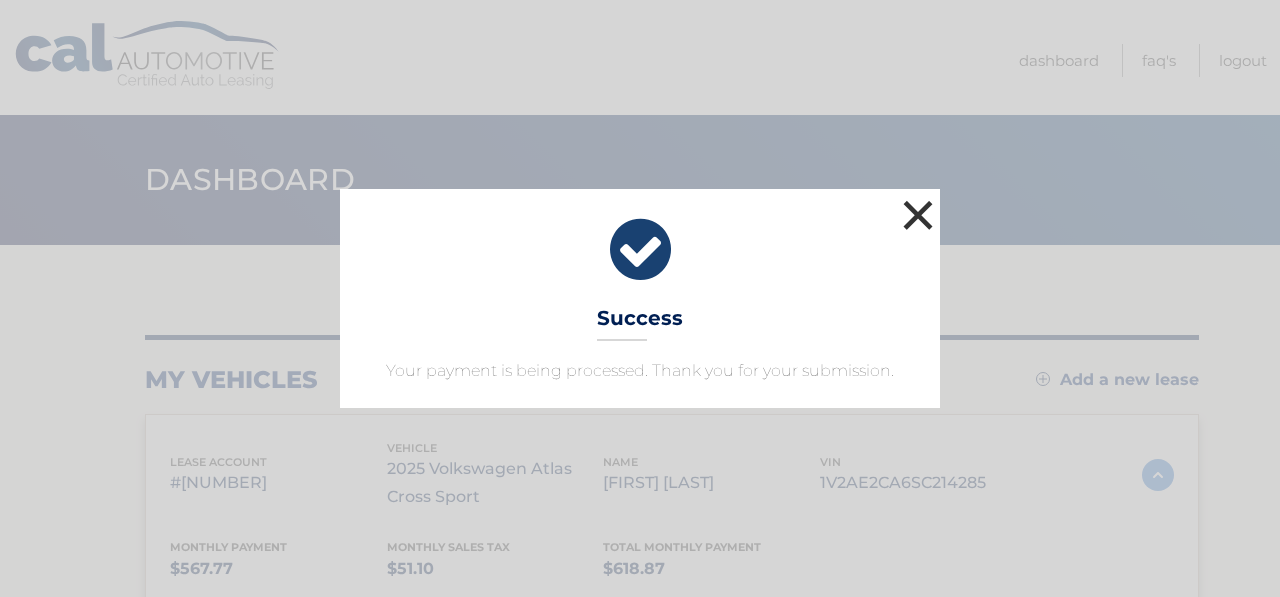click on "×" at bounding box center [918, 215] 